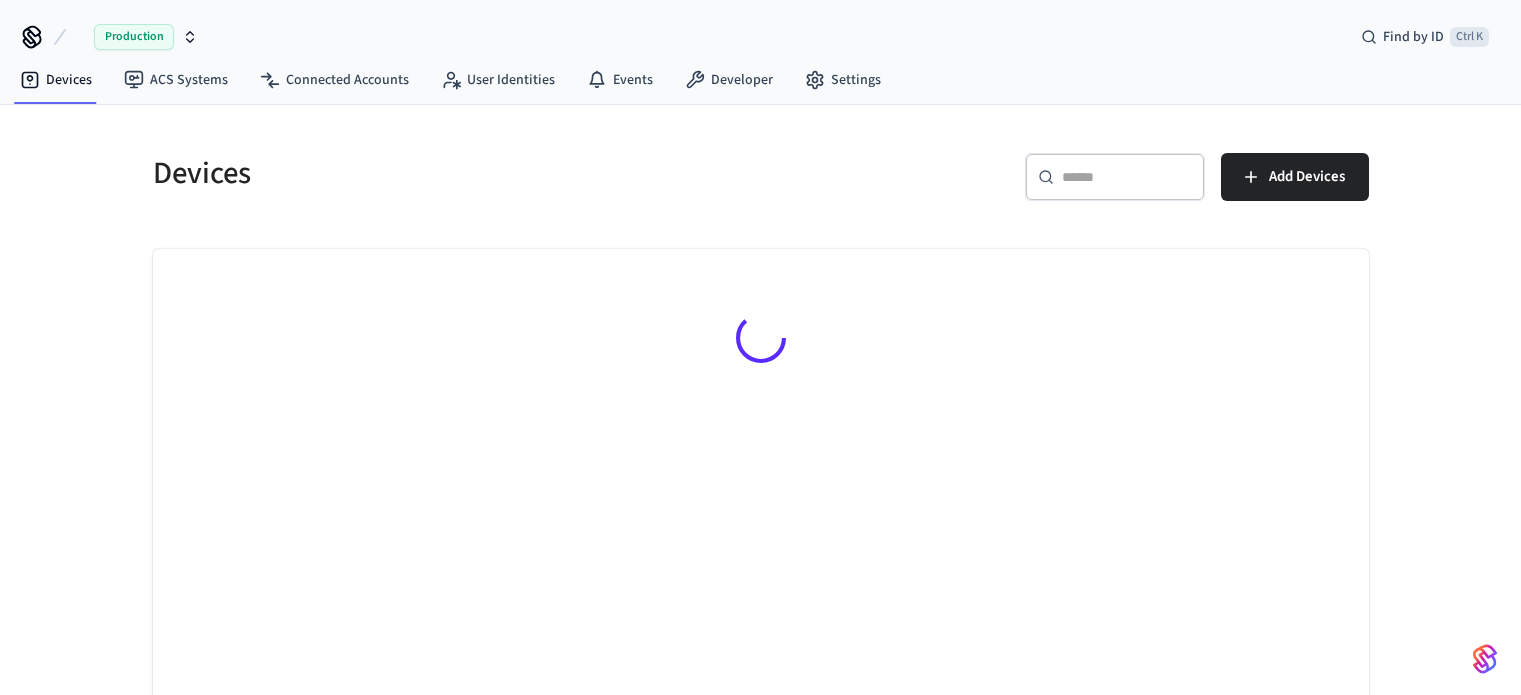 scroll, scrollTop: 0, scrollLeft: 0, axis: both 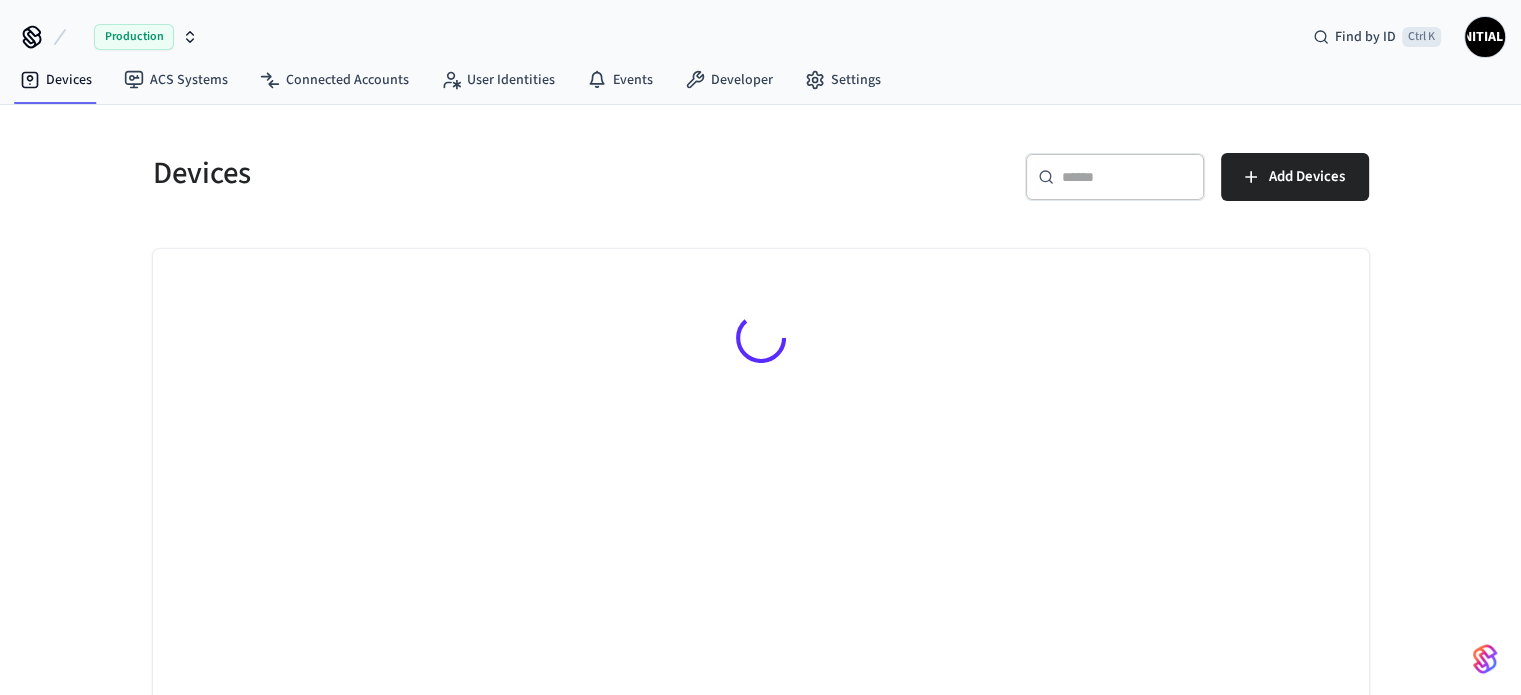 click on "​ ​" at bounding box center (1115, 177) 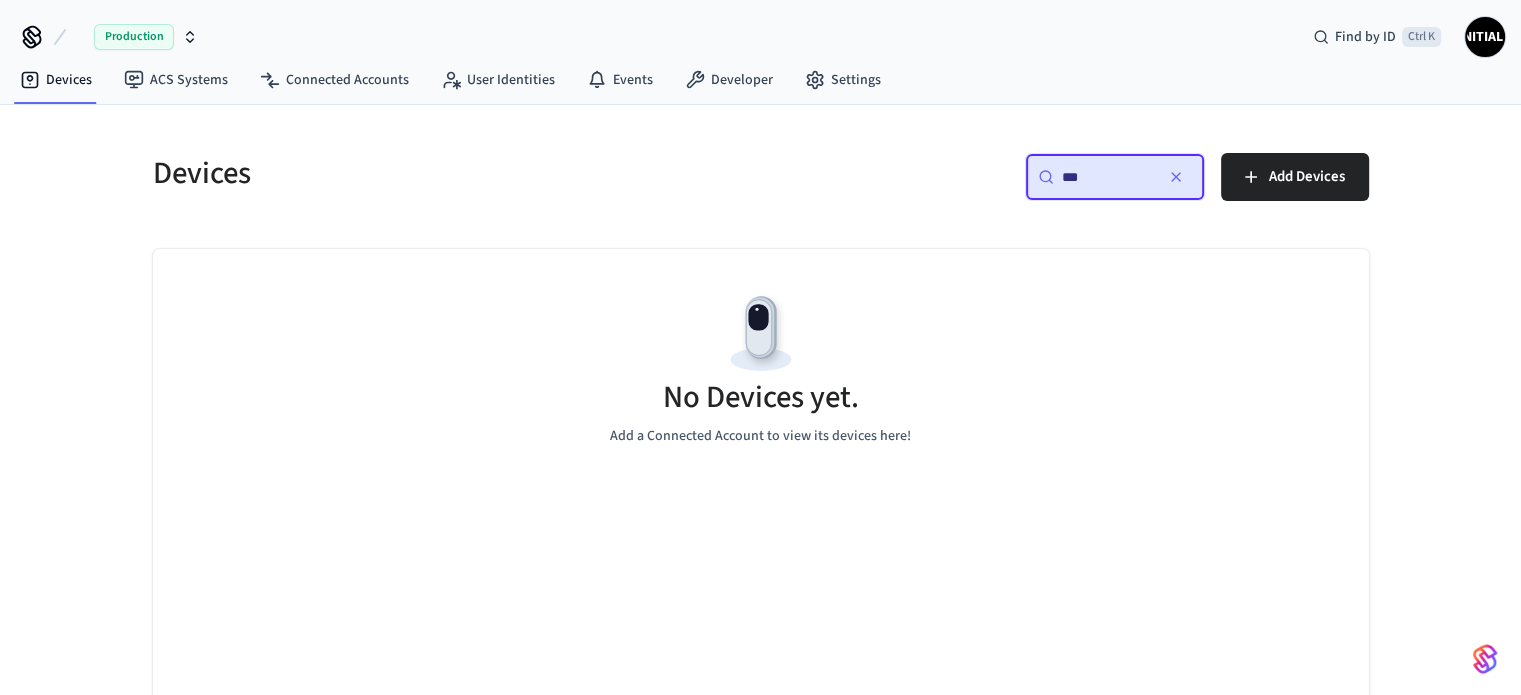 click on "Production" at bounding box center [146, 37] 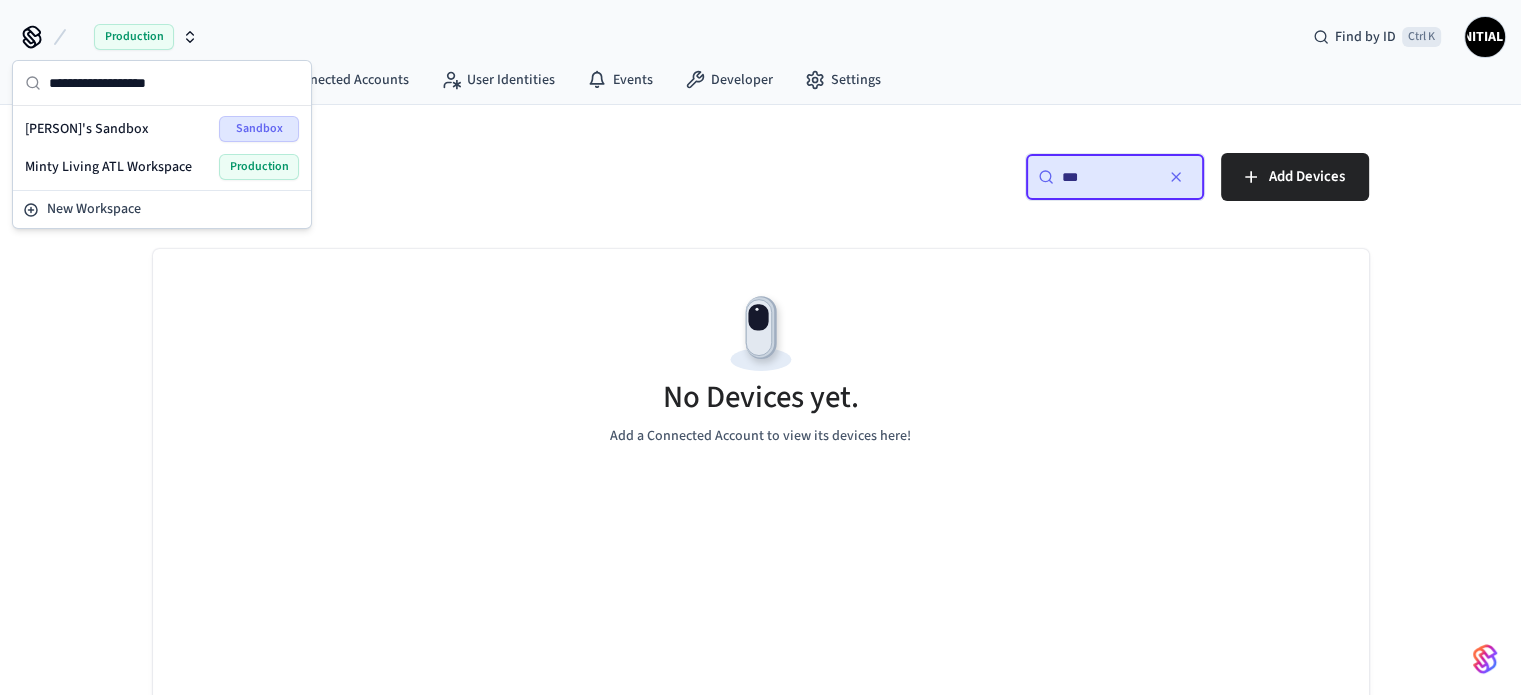 click on "Minty Living ATL Workspace" at bounding box center (108, 167) 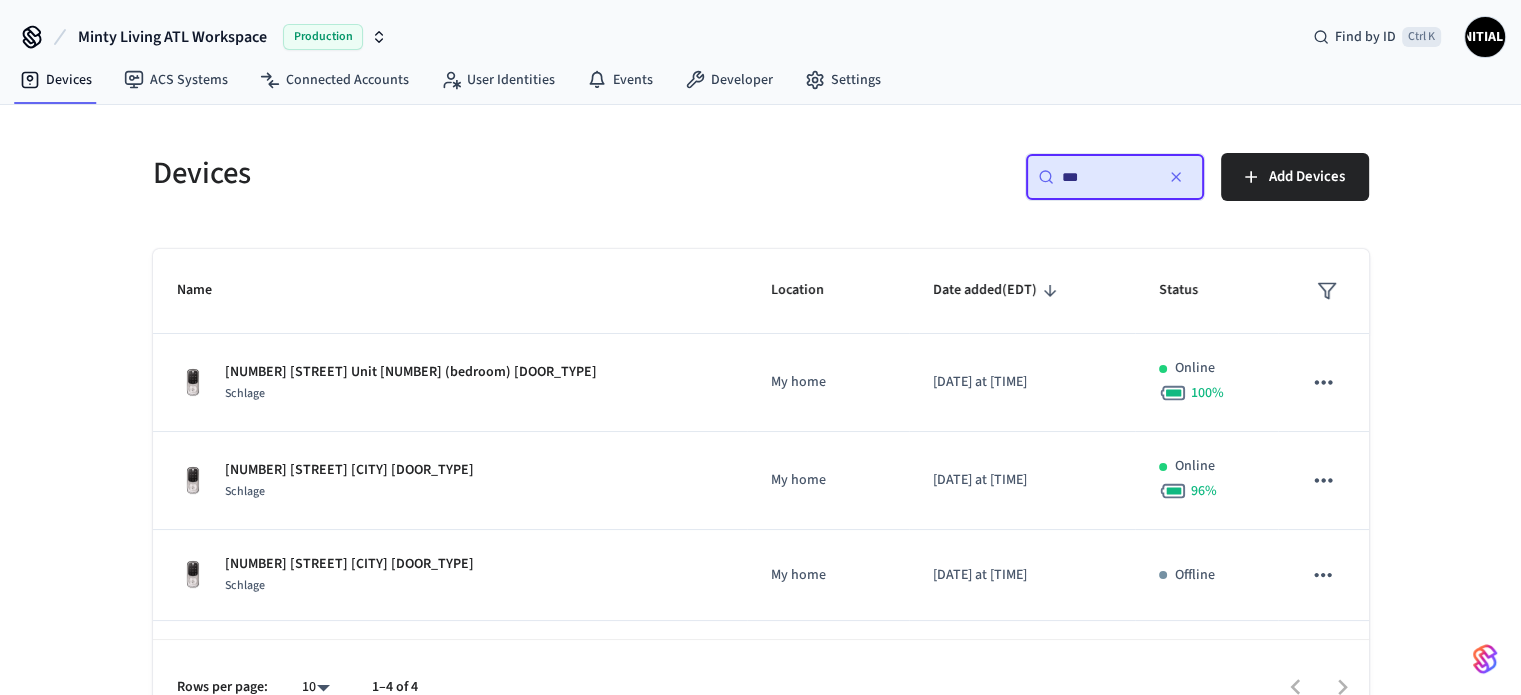 click on "***" at bounding box center [1107, 177] 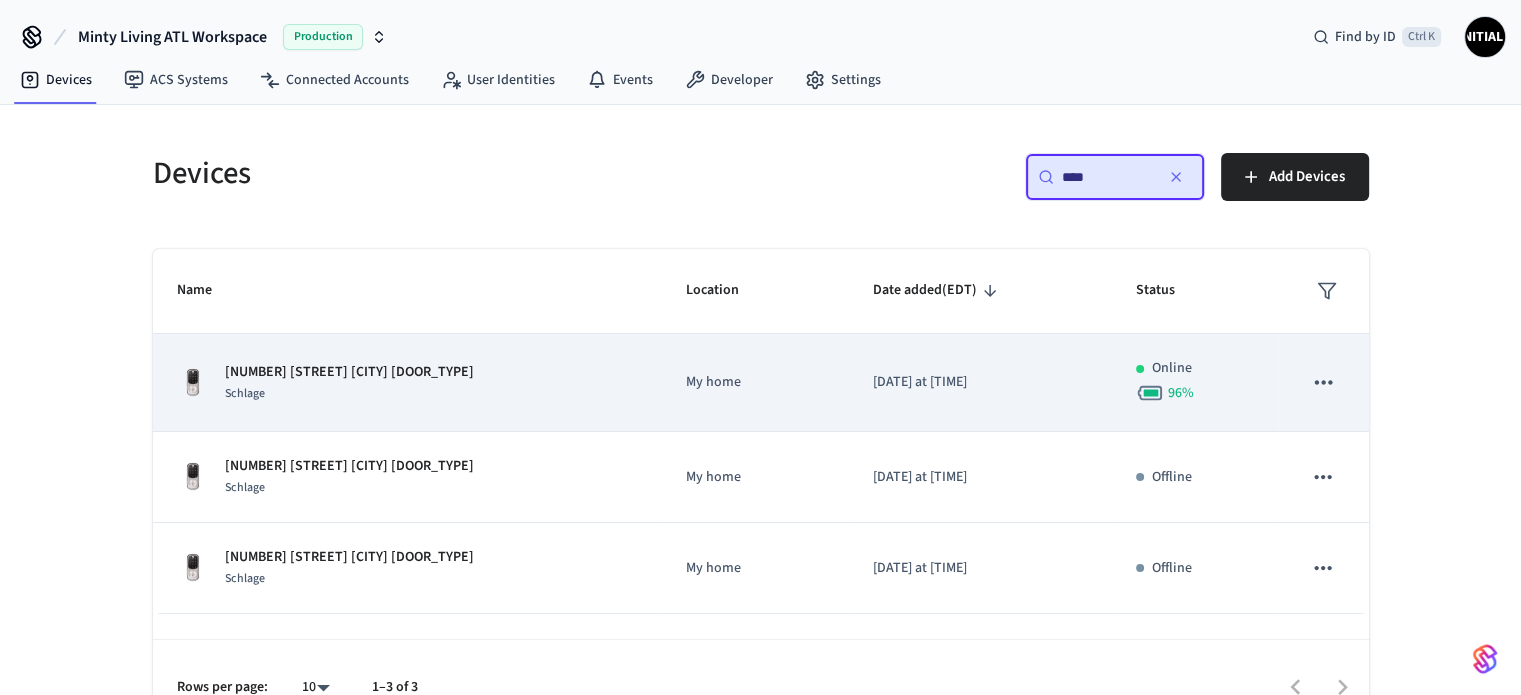 type on "***" 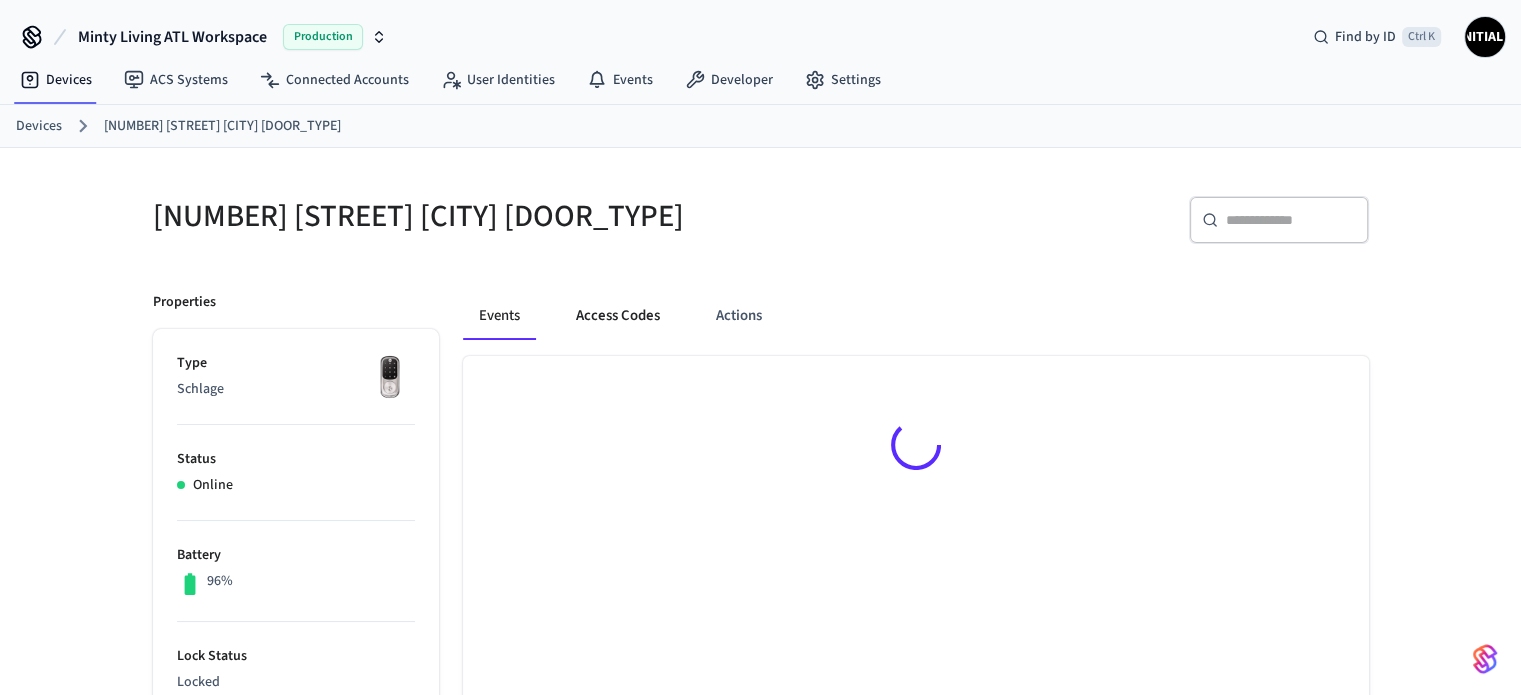 click on "Access Codes" at bounding box center [618, 316] 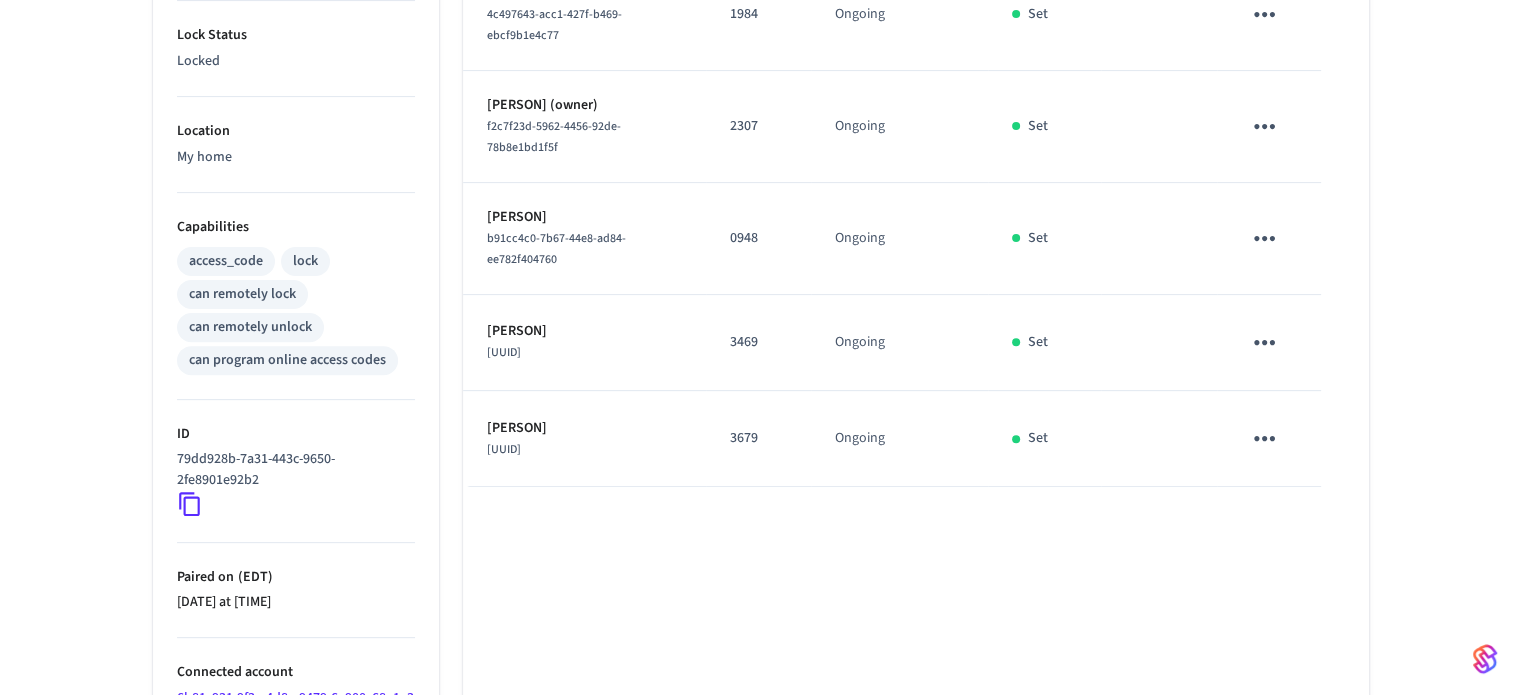 scroll, scrollTop: 623, scrollLeft: 0, axis: vertical 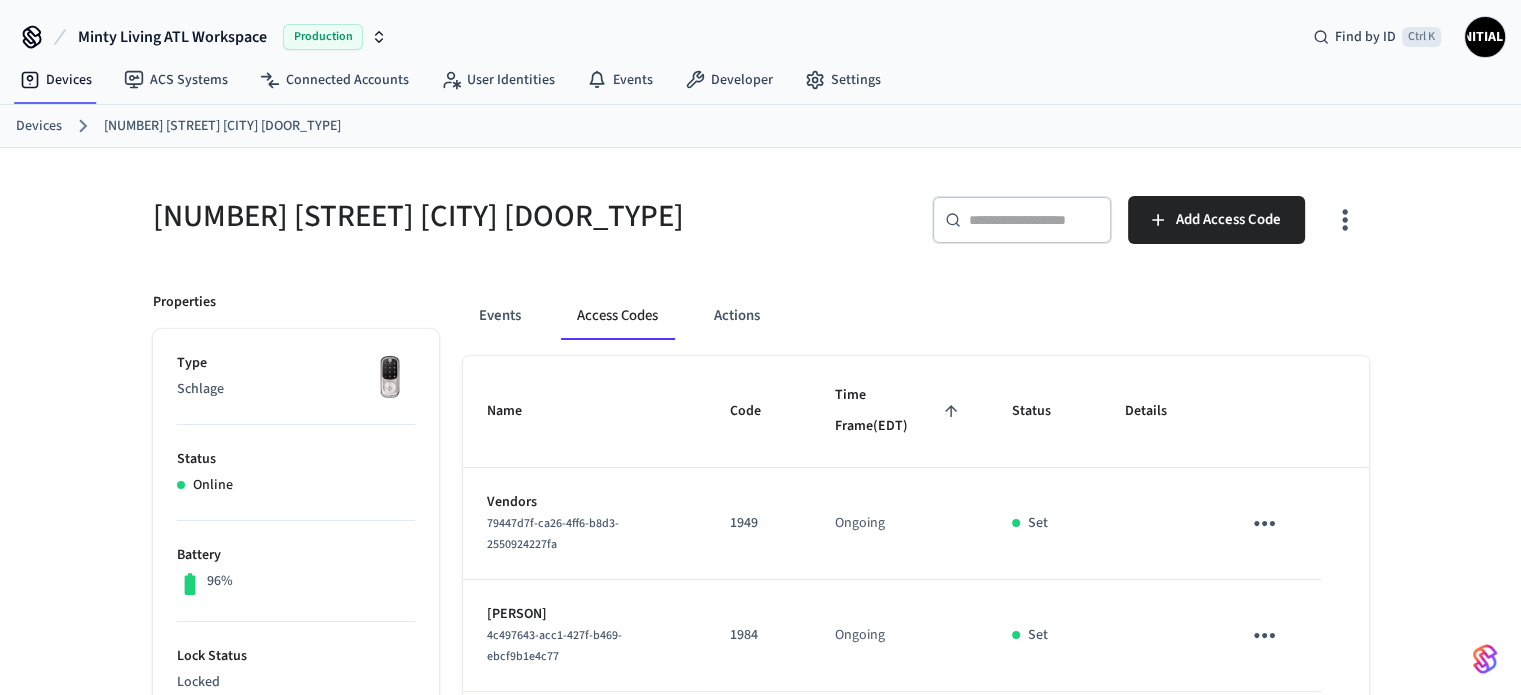 click on "Devices" at bounding box center [39, 126] 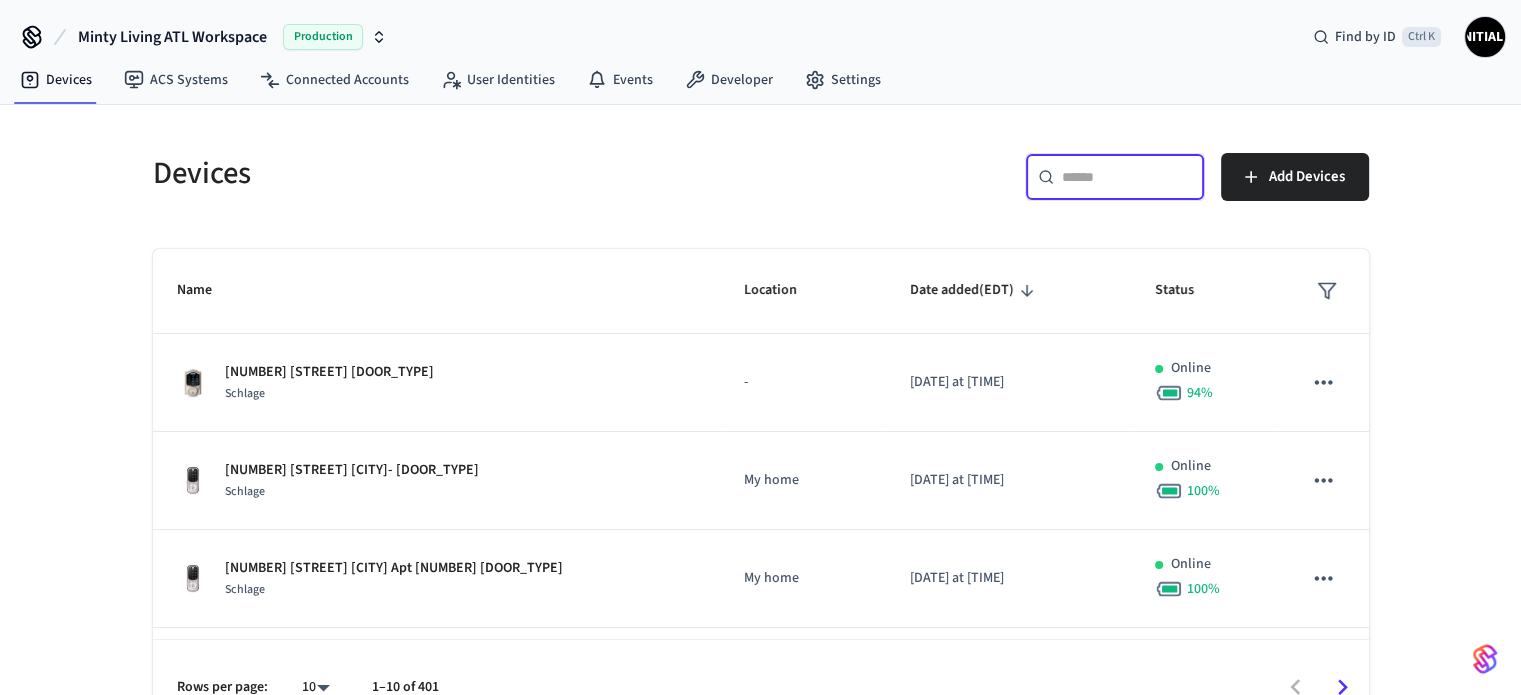 click at bounding box center [1127, 177] 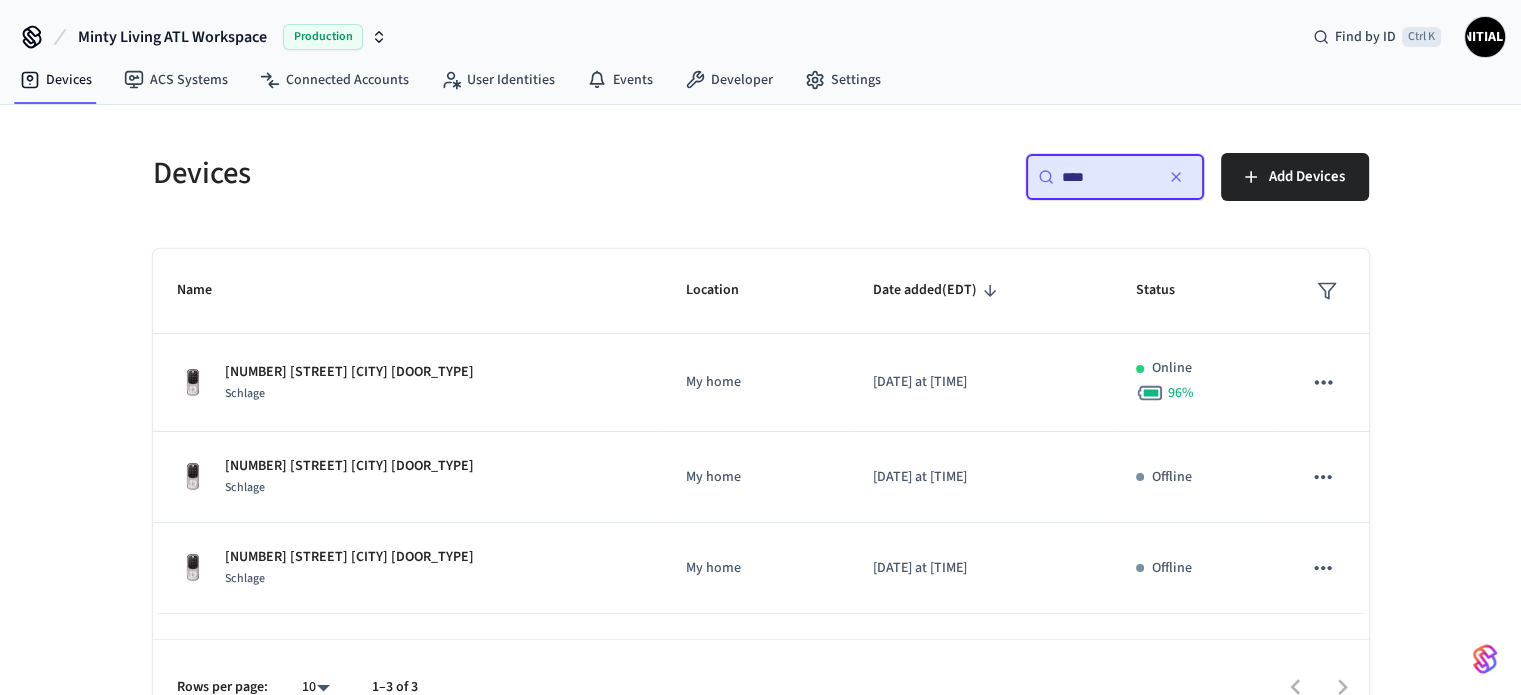 scroll, scrollTop: 40, scrollLeft: 0, axis: vertical 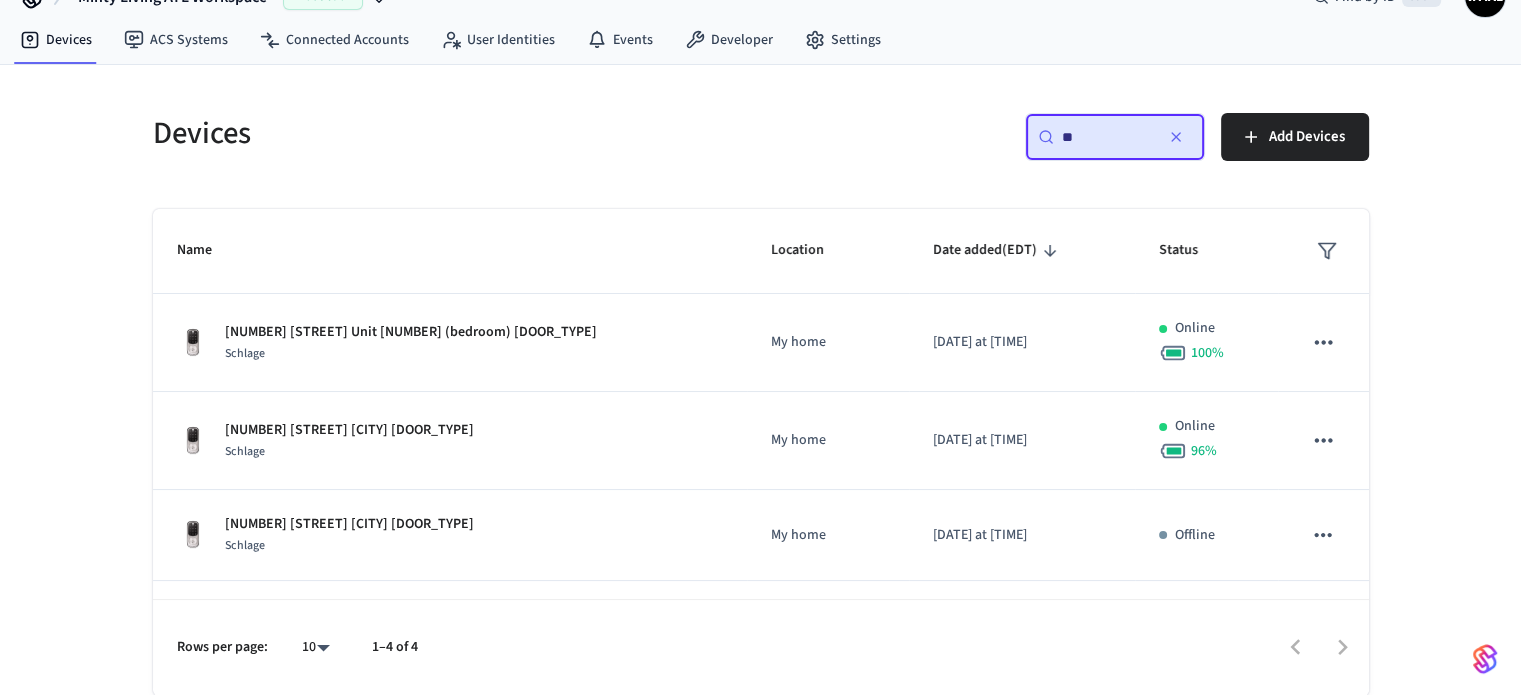 type on "*" 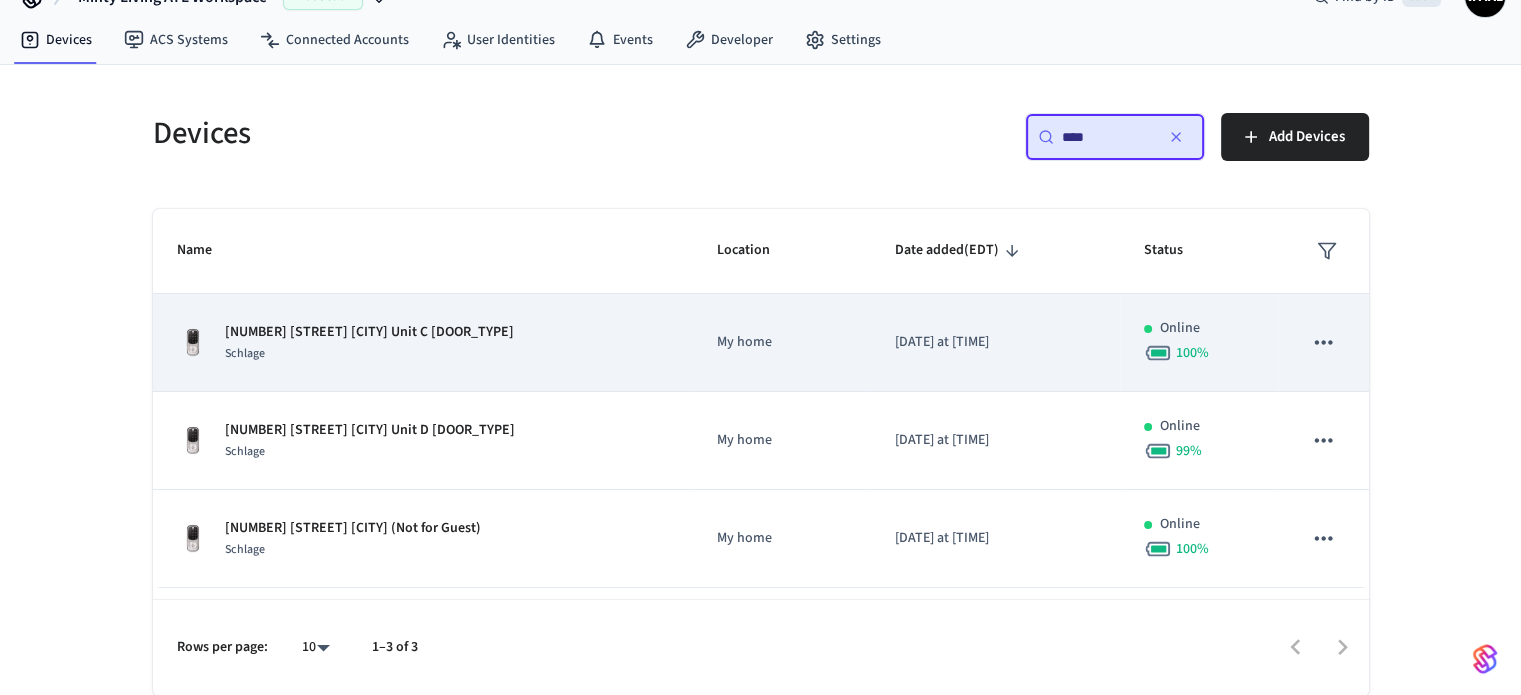 type on "***" 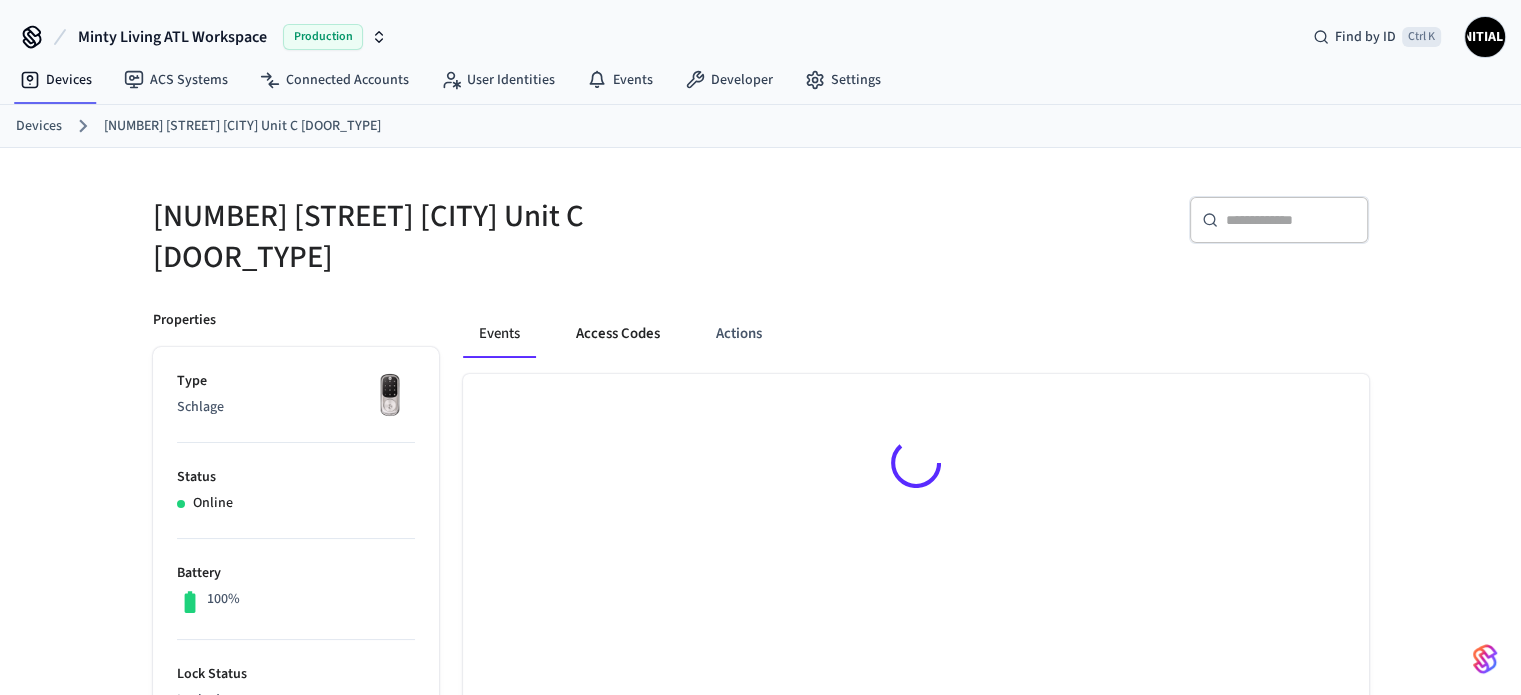 click on "Access Codes" at bounding box center [618, 334] 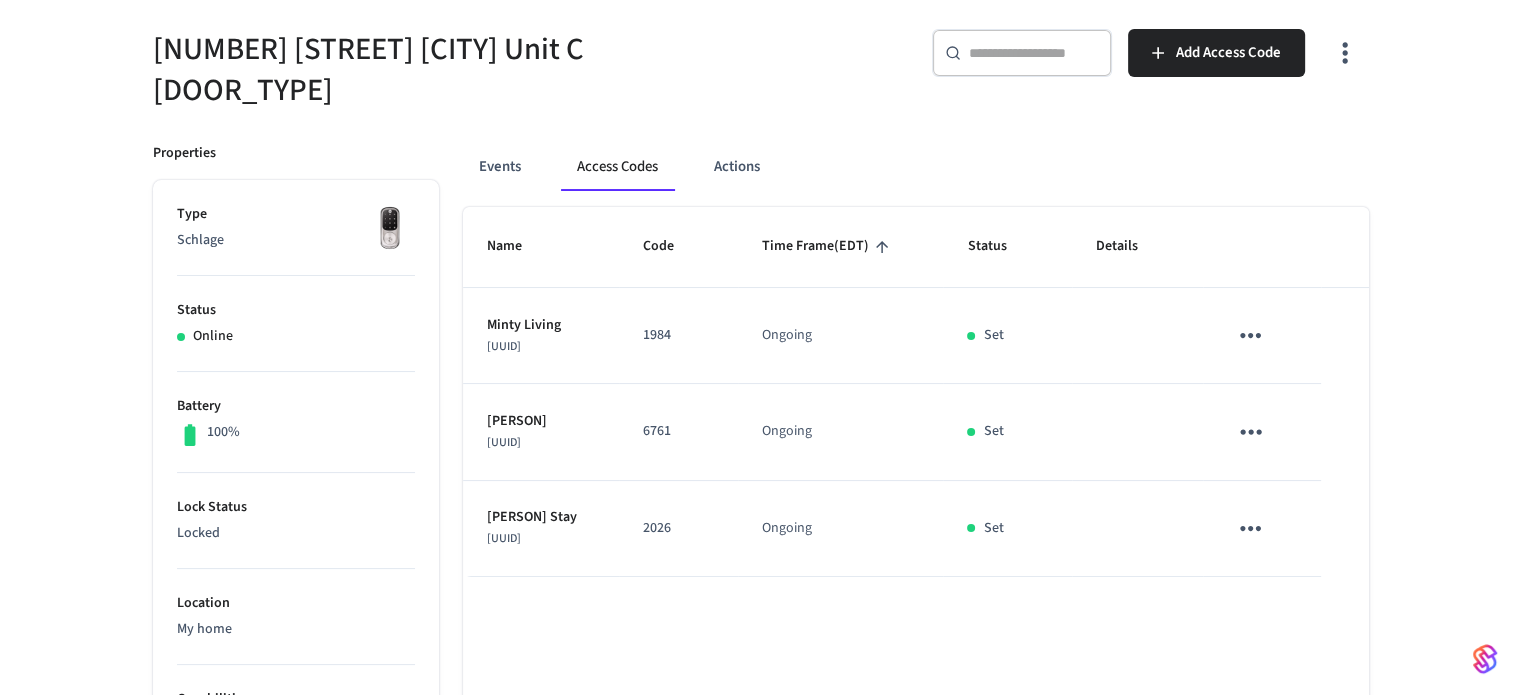scroll, scrollTop: 171, scrollLeft: 0, axis: vertical 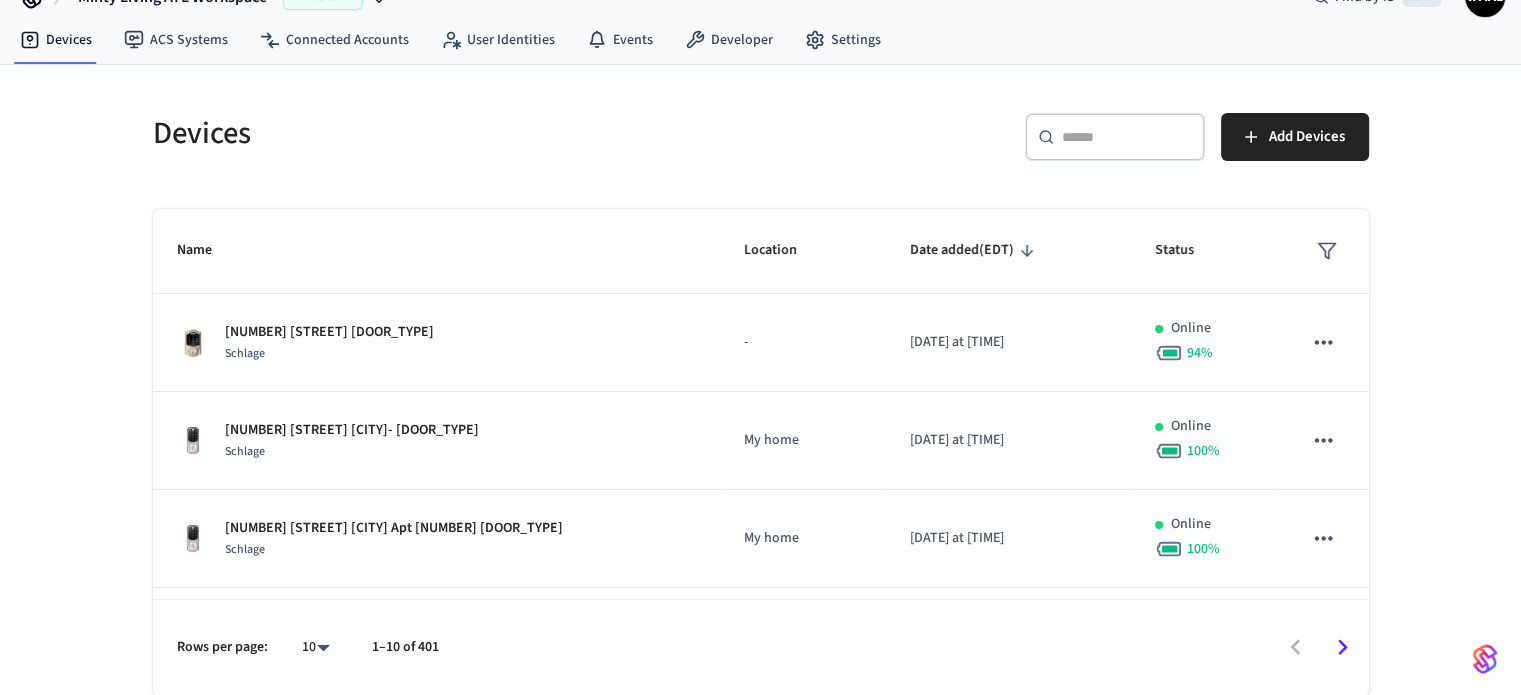 click 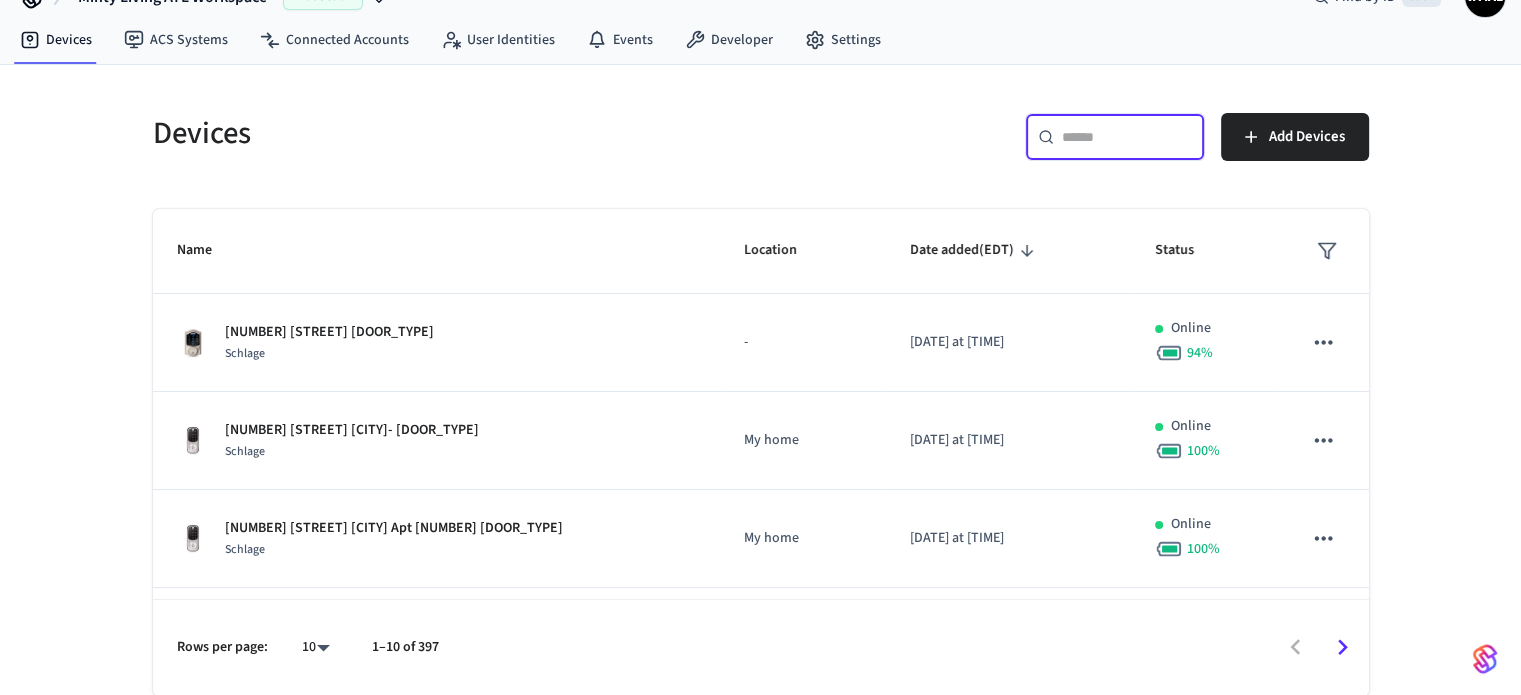 click at bounding box center (1127, 137) 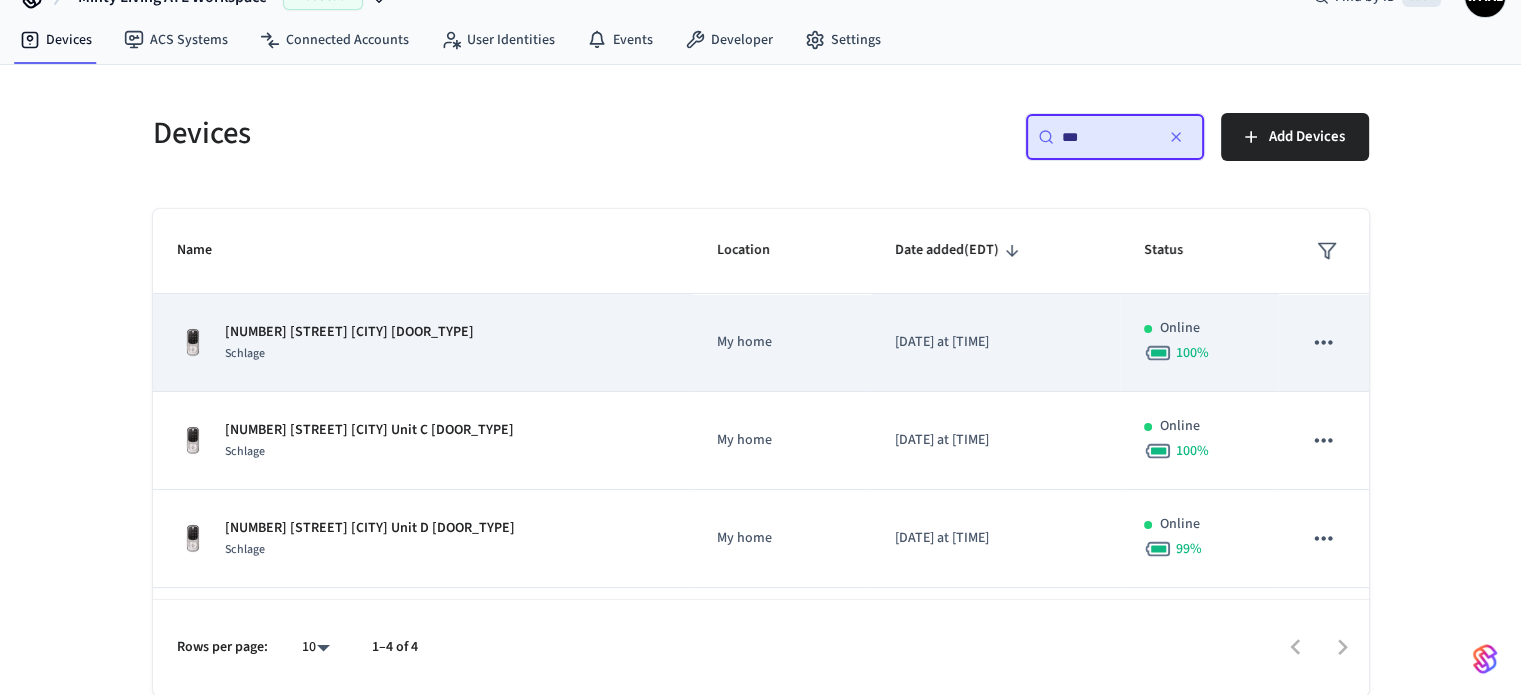 type on "***" 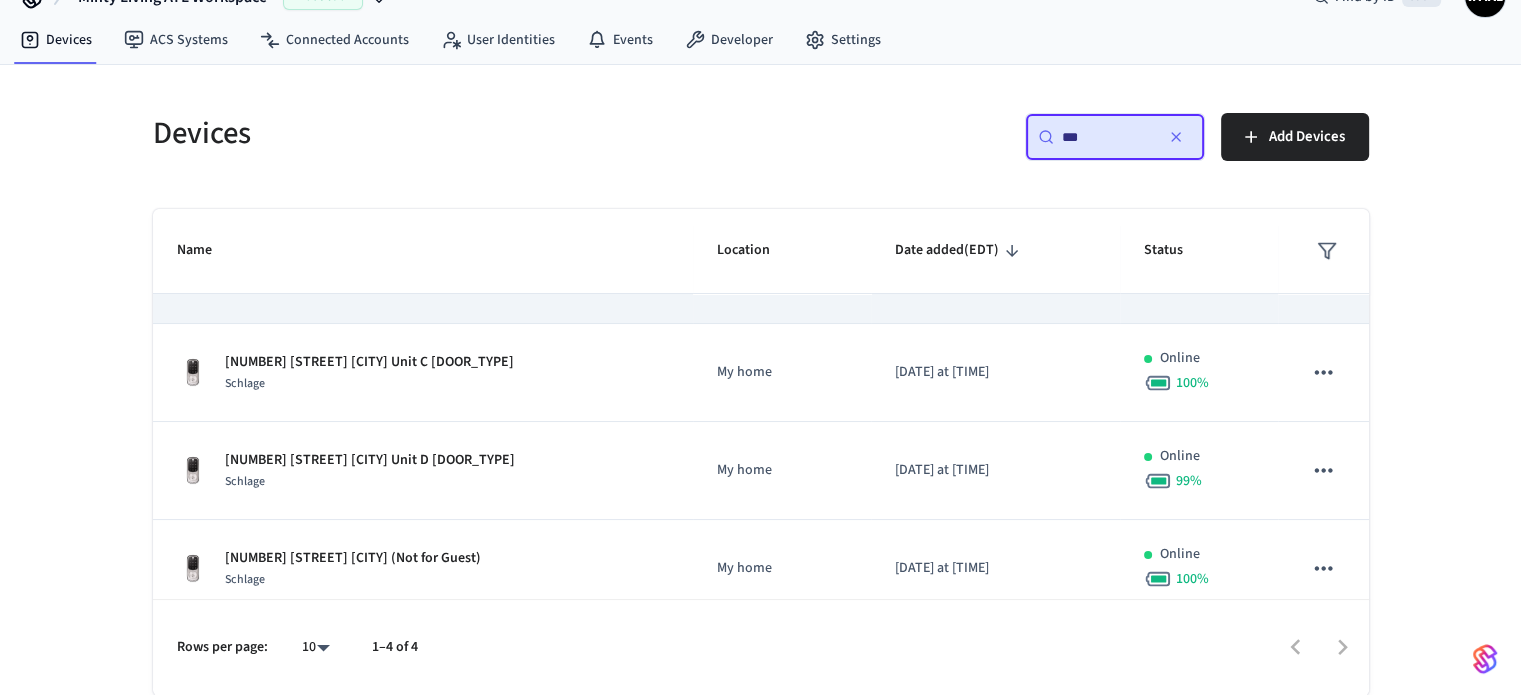 click on "[NUMBER] [STREET] [CITY] [DOOR_TYPE] [BRAND] My home [DATE] at [TIME] Online 100 % [NUMBER] [STREET] [CITY] Unit C [DOOR_TYPE] [BRAND] My home [DATE] at [TIME] Online 100 % [NUMBER] [STREET] [CITY] Unit D [DOOR_TYPE] [BRAND] My home [DATE] at [TIME] Online 99 % [NUMBER] [STREET] [CITY] (Not for Guest) [BRAND] My home [DATE] at [TIME] Online 100 %" at bounding box center (761, 422) 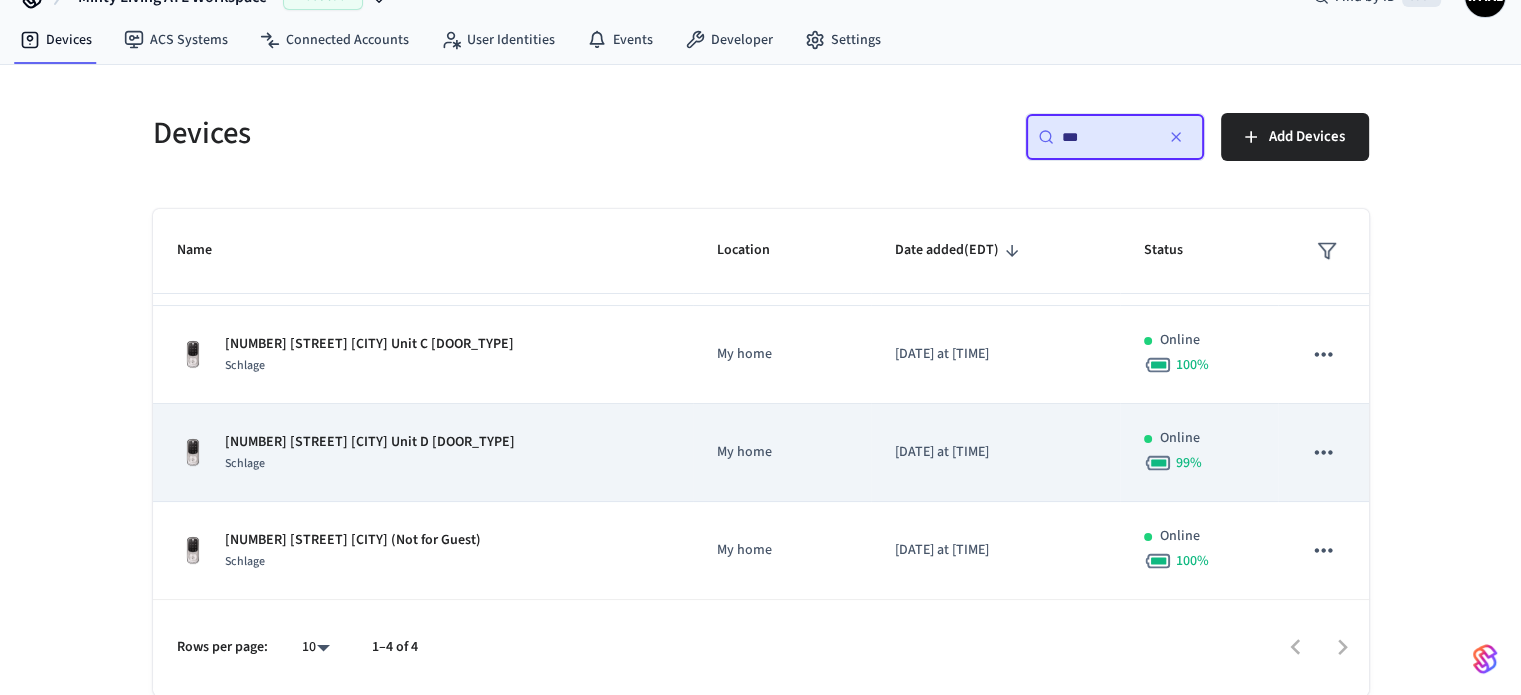 click on "Schlage" at bounding box center (370, 463) 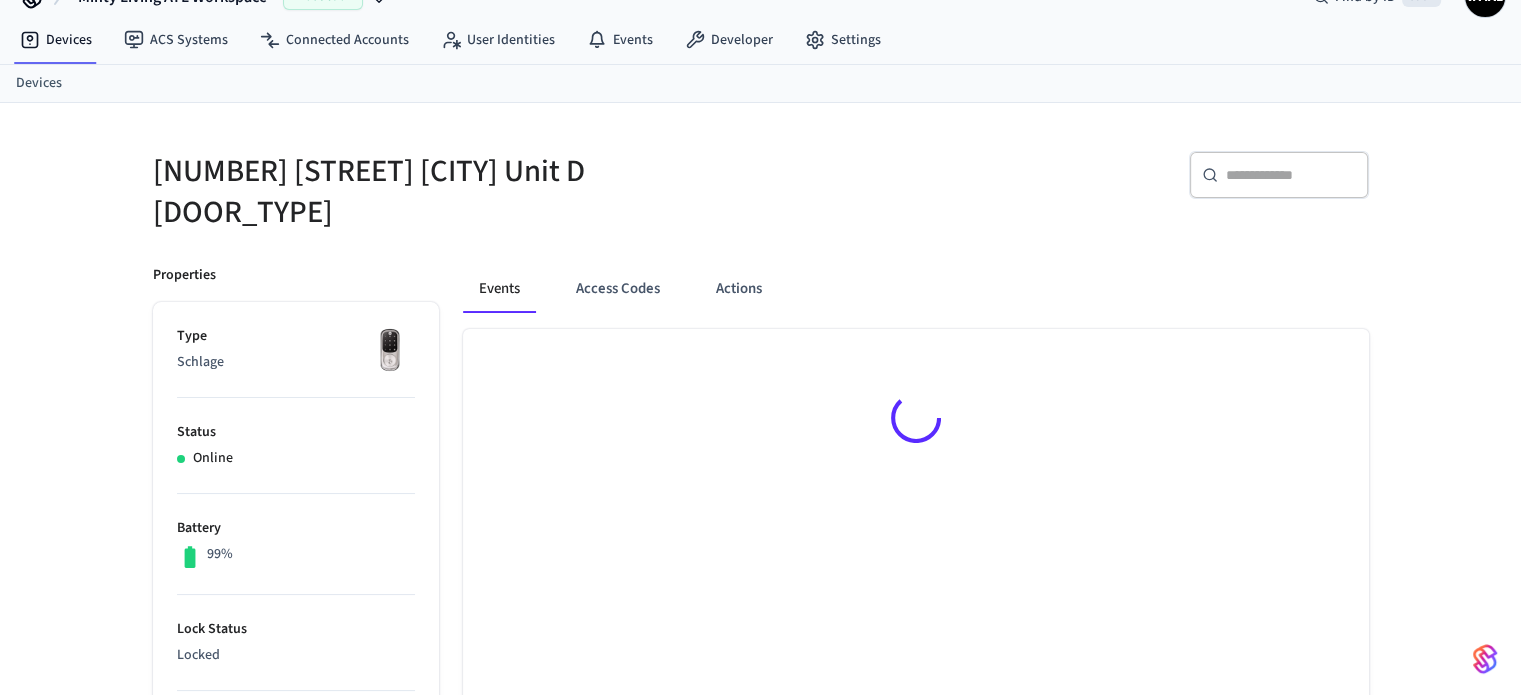scroll, scrollTop: 0, scrollLeft: 0, axis: both 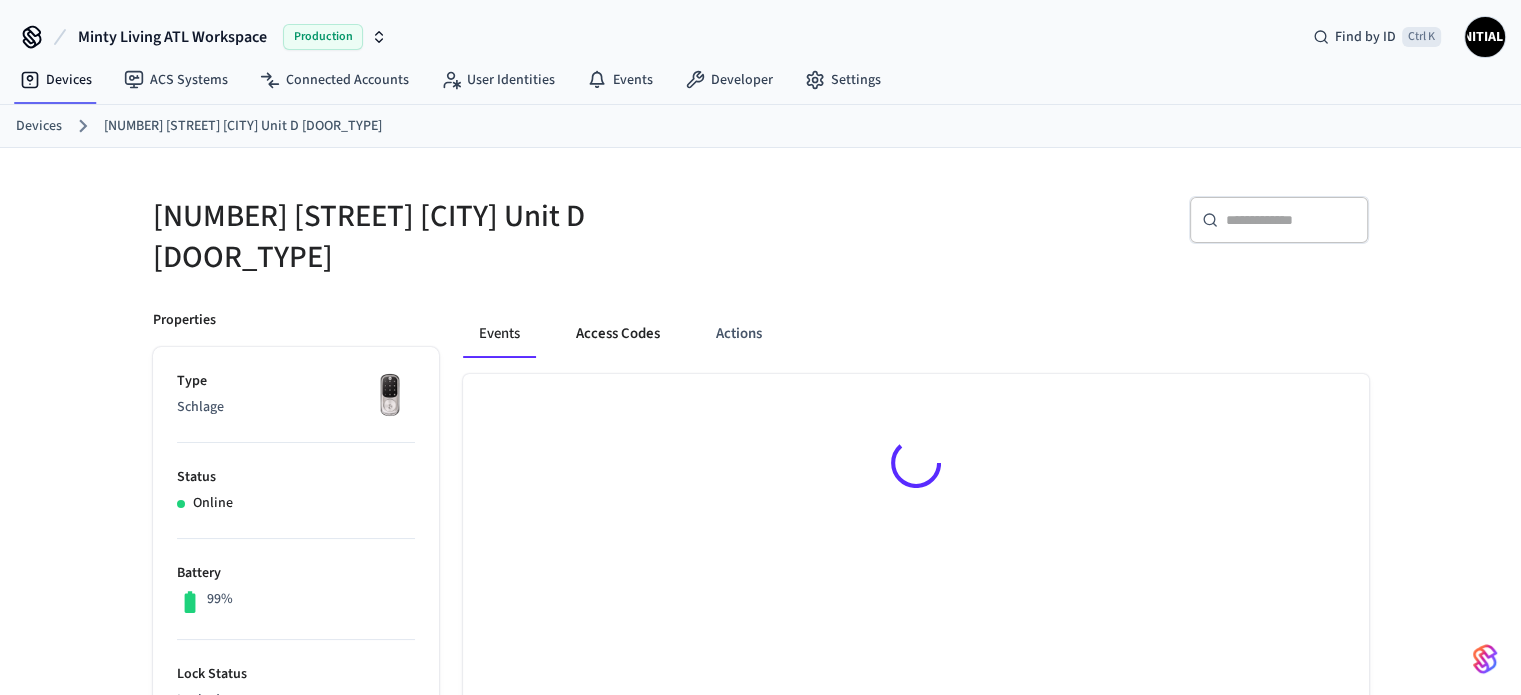 click on "Access Codes" at bounding box center [618, 334] 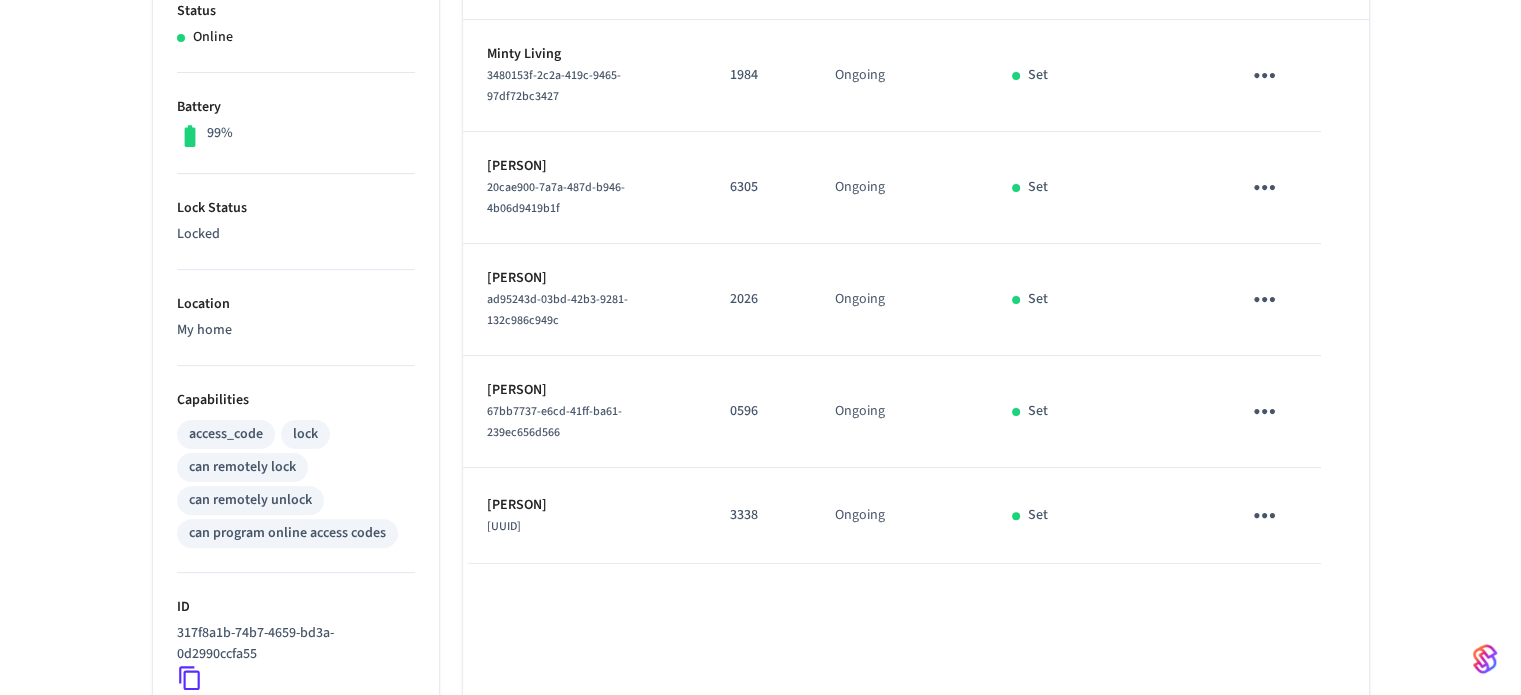scroll, scrollTop: 0, scrollLeft: 0, axis: both 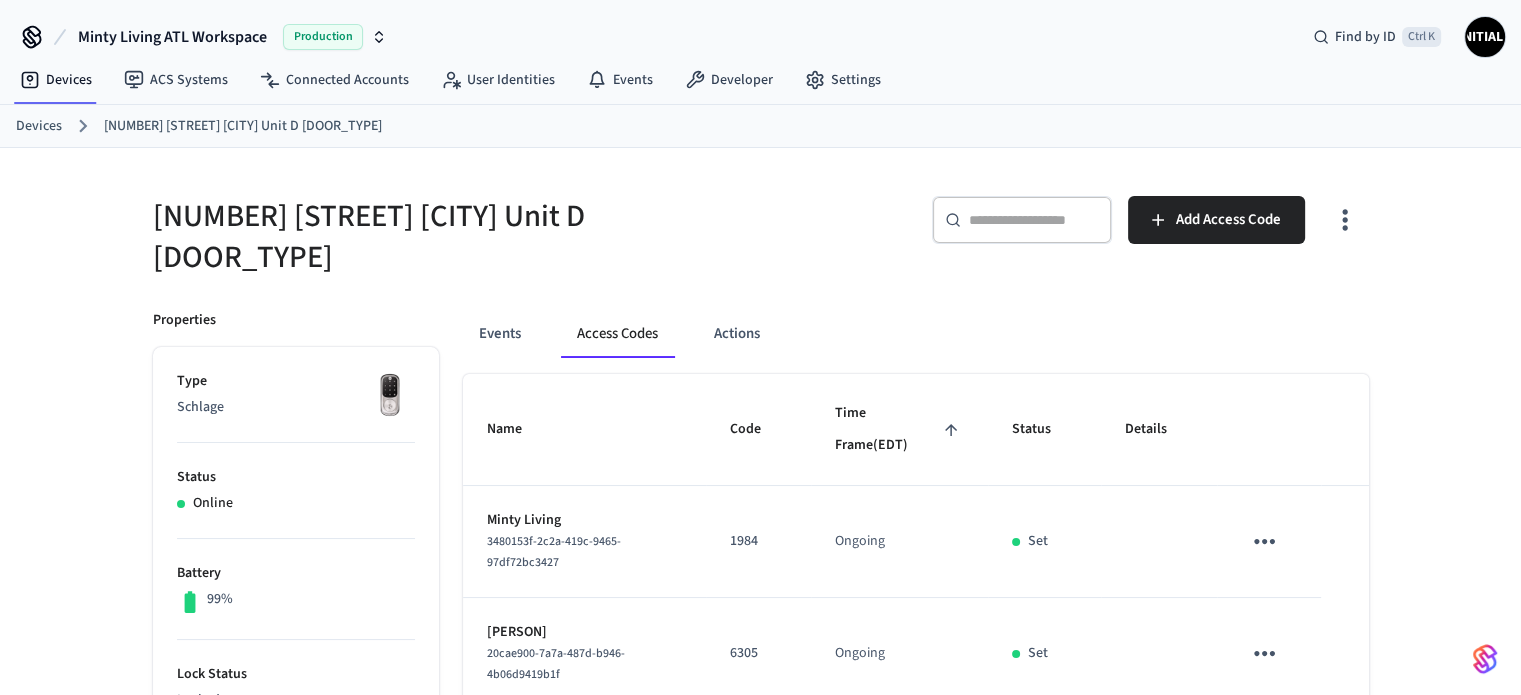 click on "Devices" at bounding box center [39, 126] 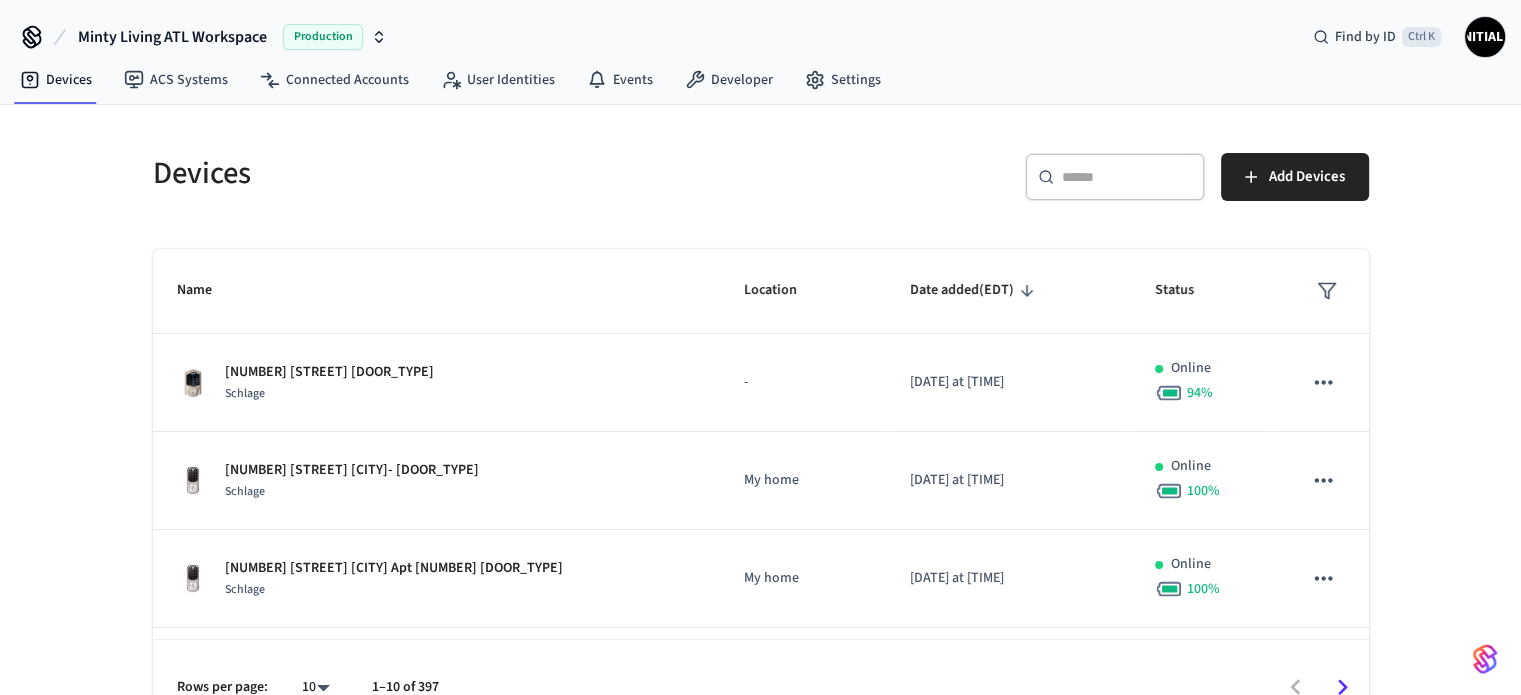 click at bounding box center [1127, 177] 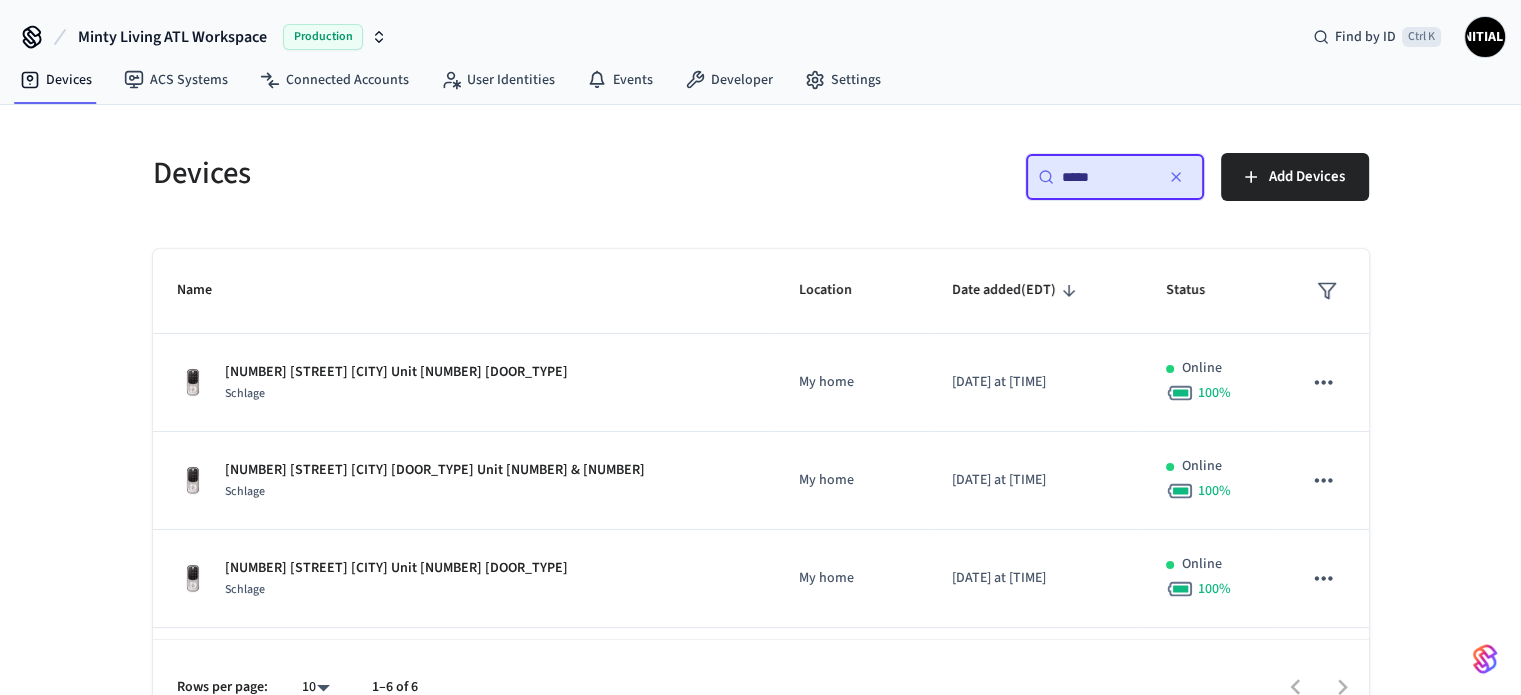 type on "****" 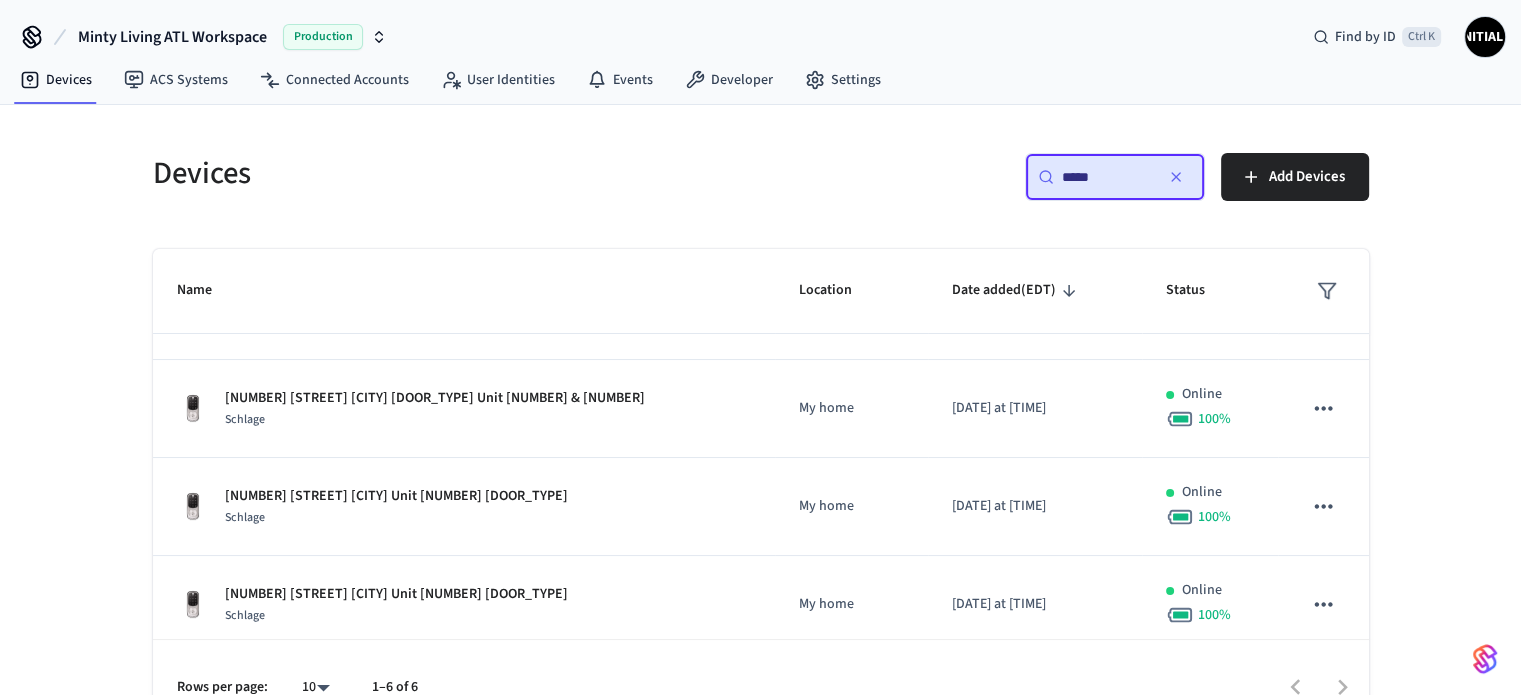 scroll, scrollTop: 73, scrollLeft: 0, axis: vertical 